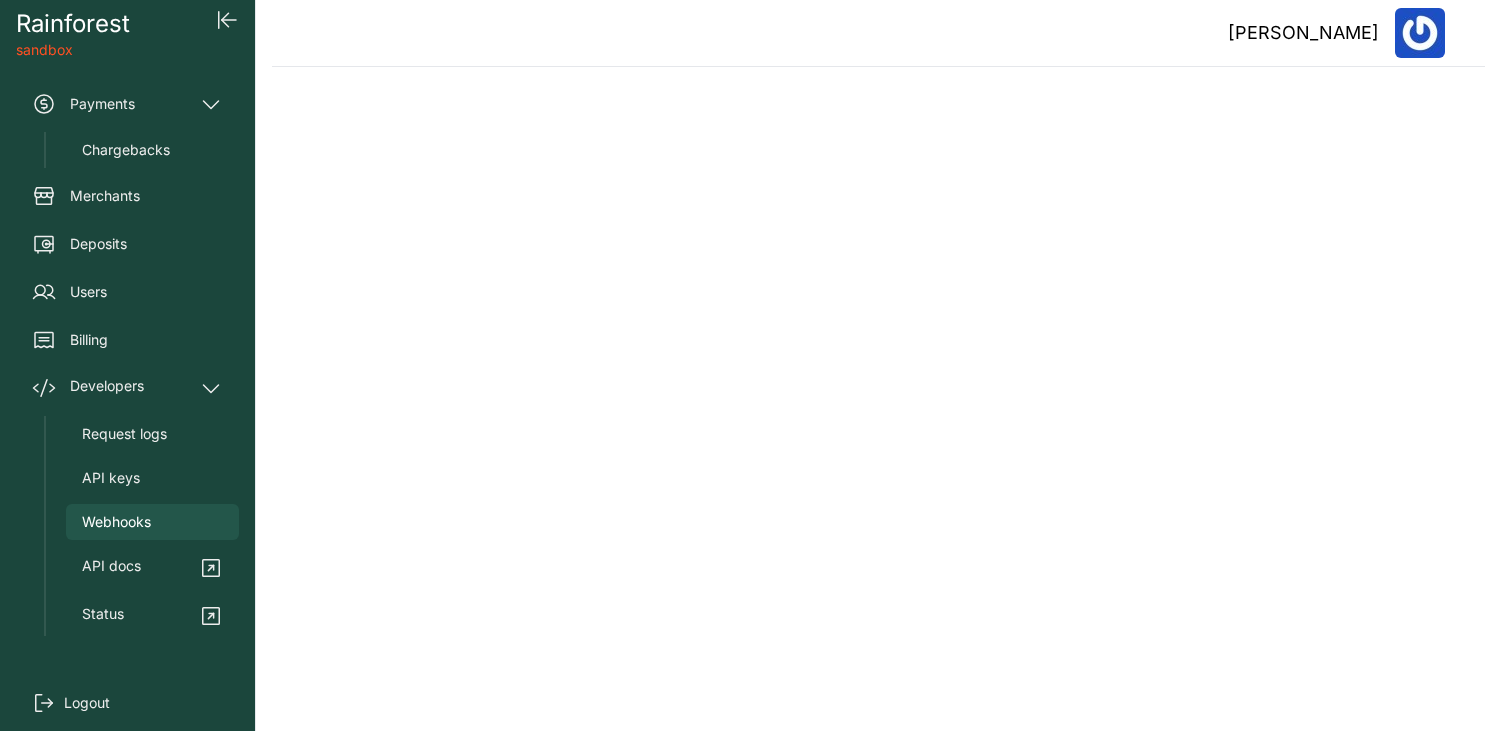 scroll, scrollTop: 0, scrollLeft: 0, axis: both 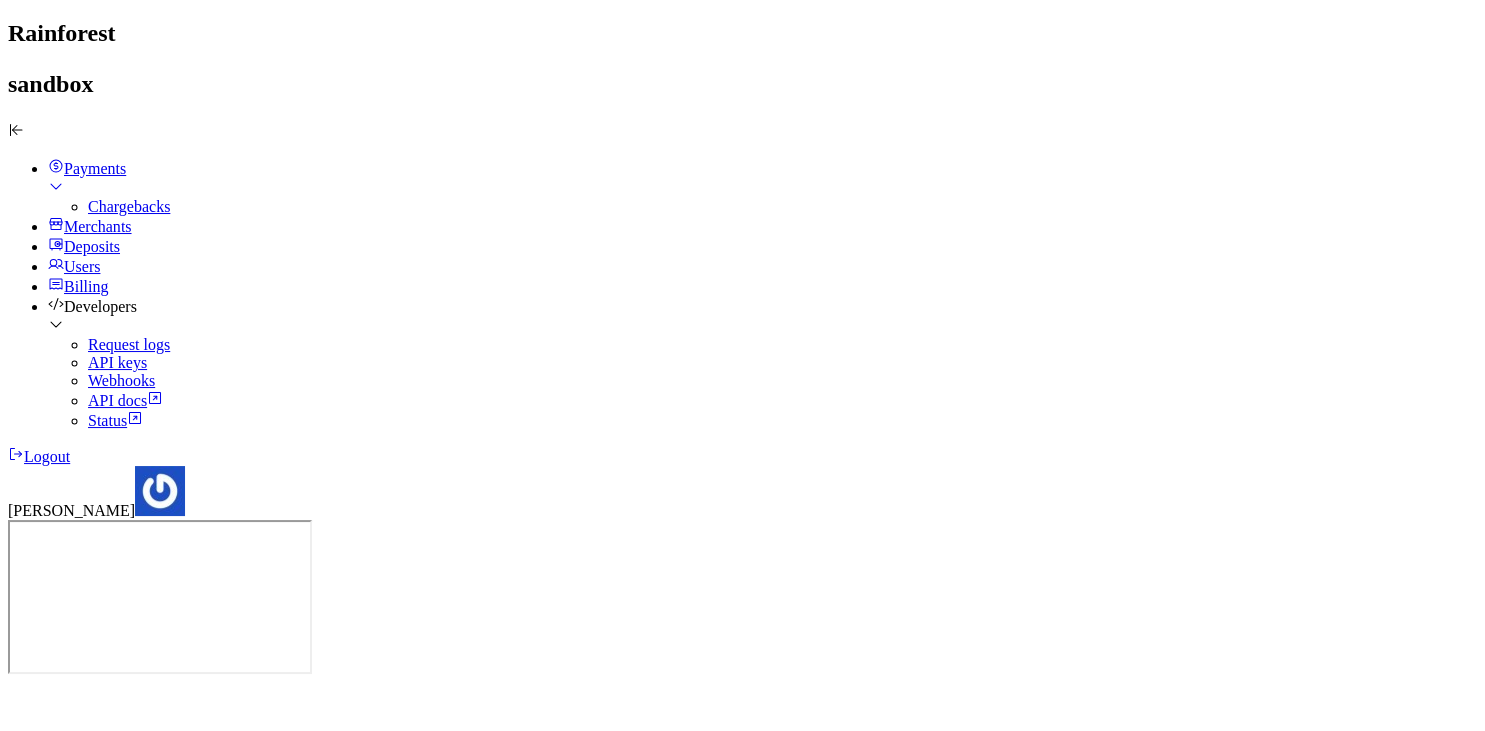 click on "Merchants" at bounding box center (98, 226) 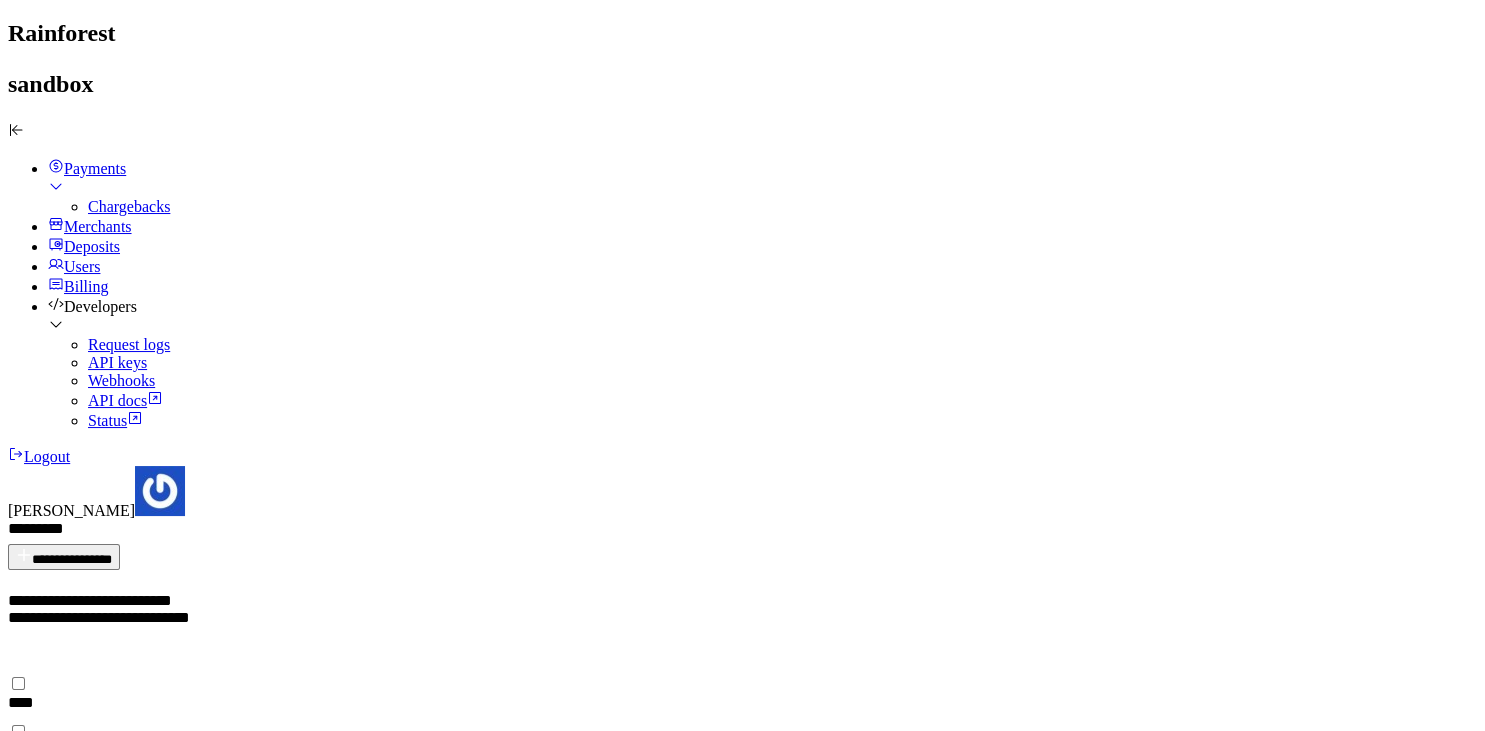 click on "****" at bounding box center (21, 702) 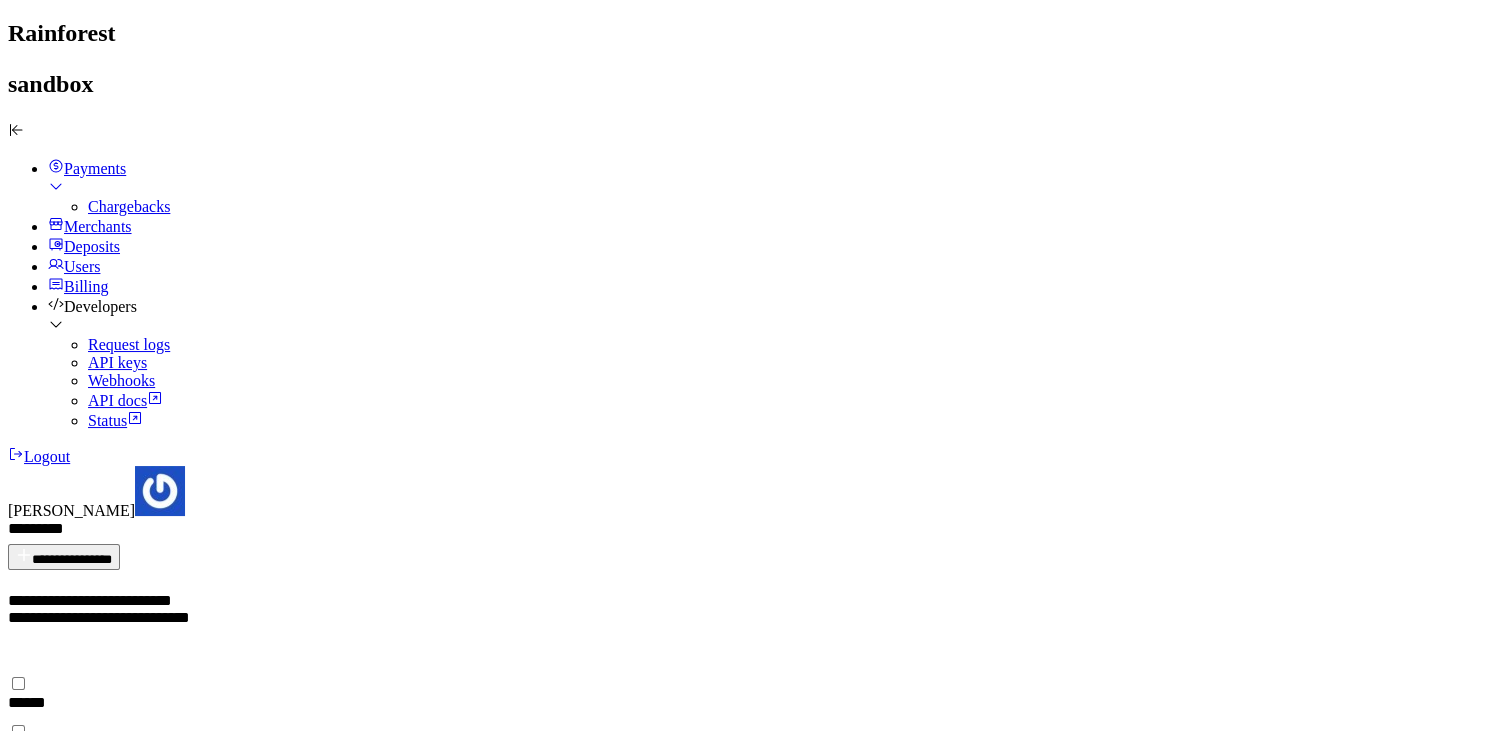 click at bounding box center (8, 1129) 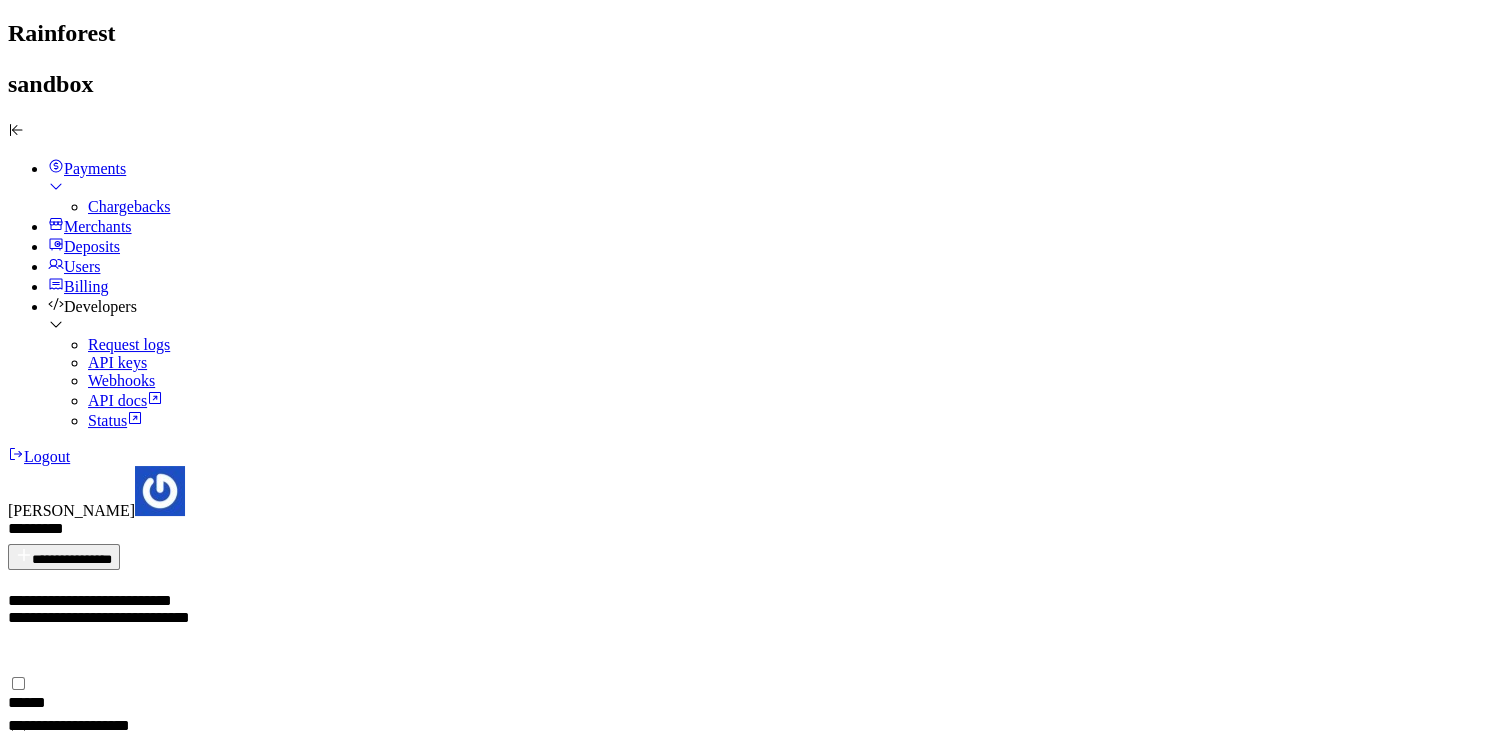 click on "**********" at bounding box center [598, 738] 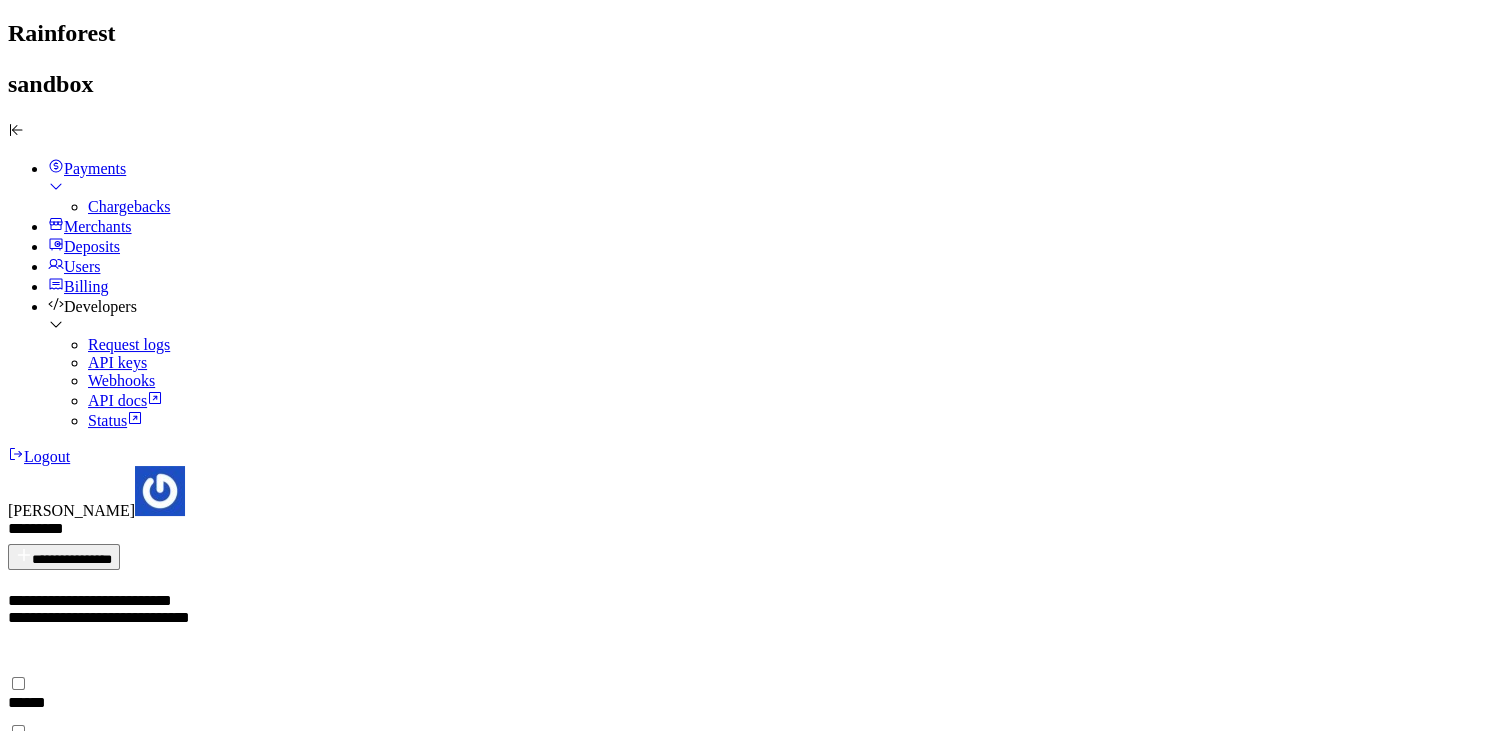 click on "******" at bounding box center [66, 905] 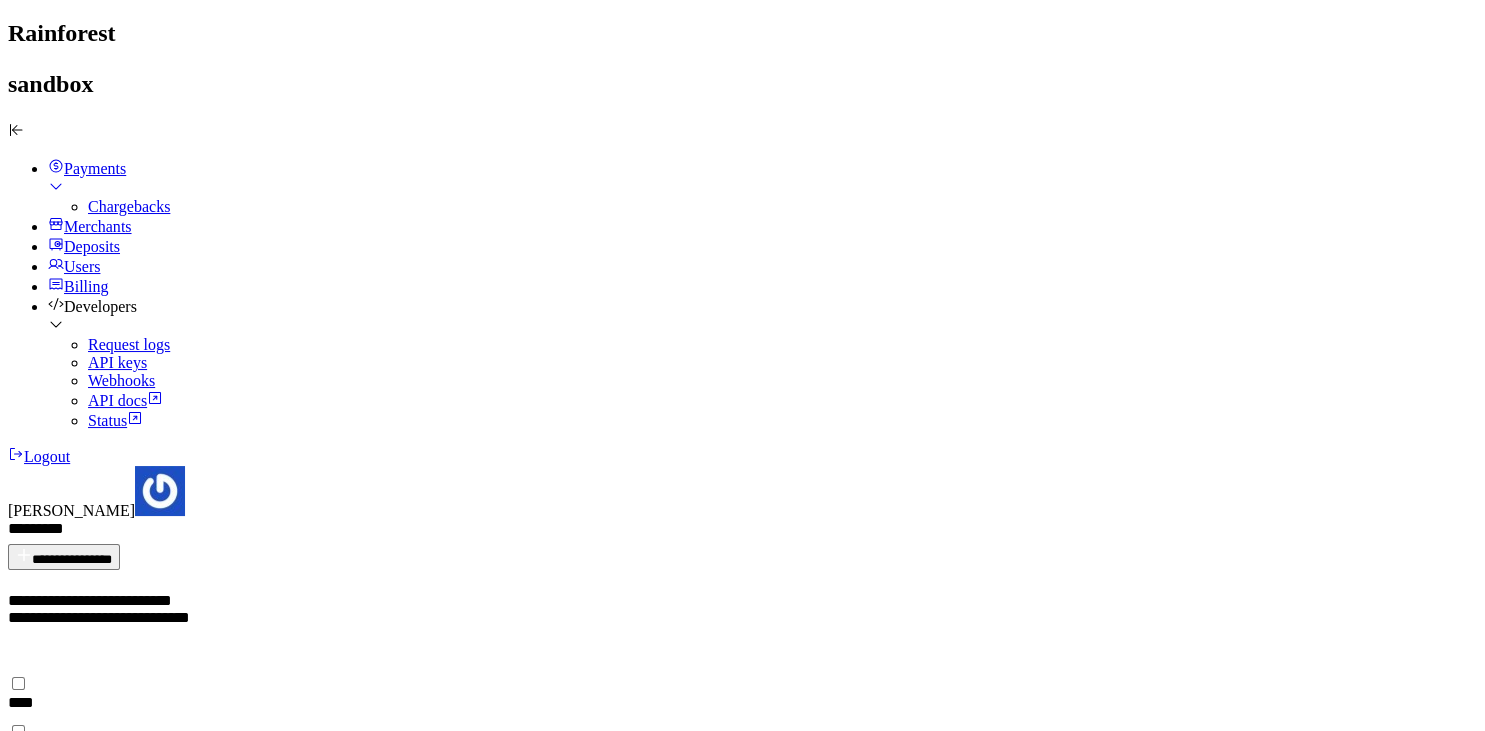 click on "********" at bounding box center [92, 1368] 